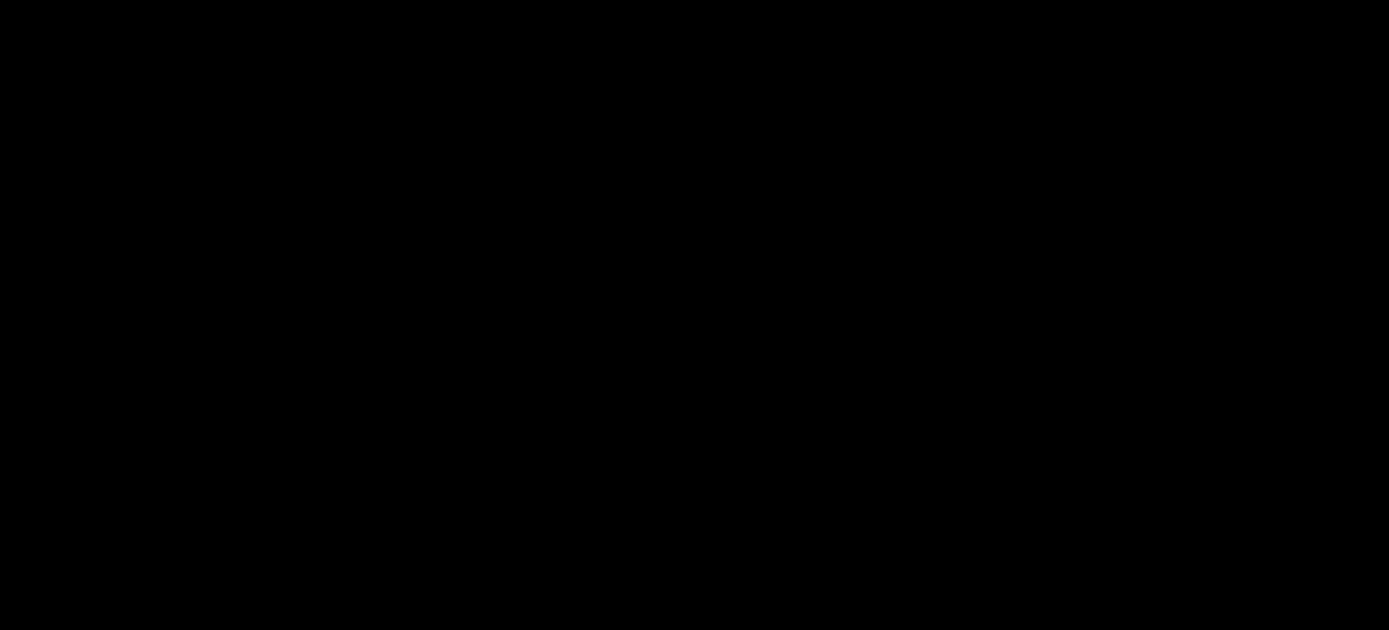 scroll, scrollTop: 0, scrollLeft: 0, axis: both 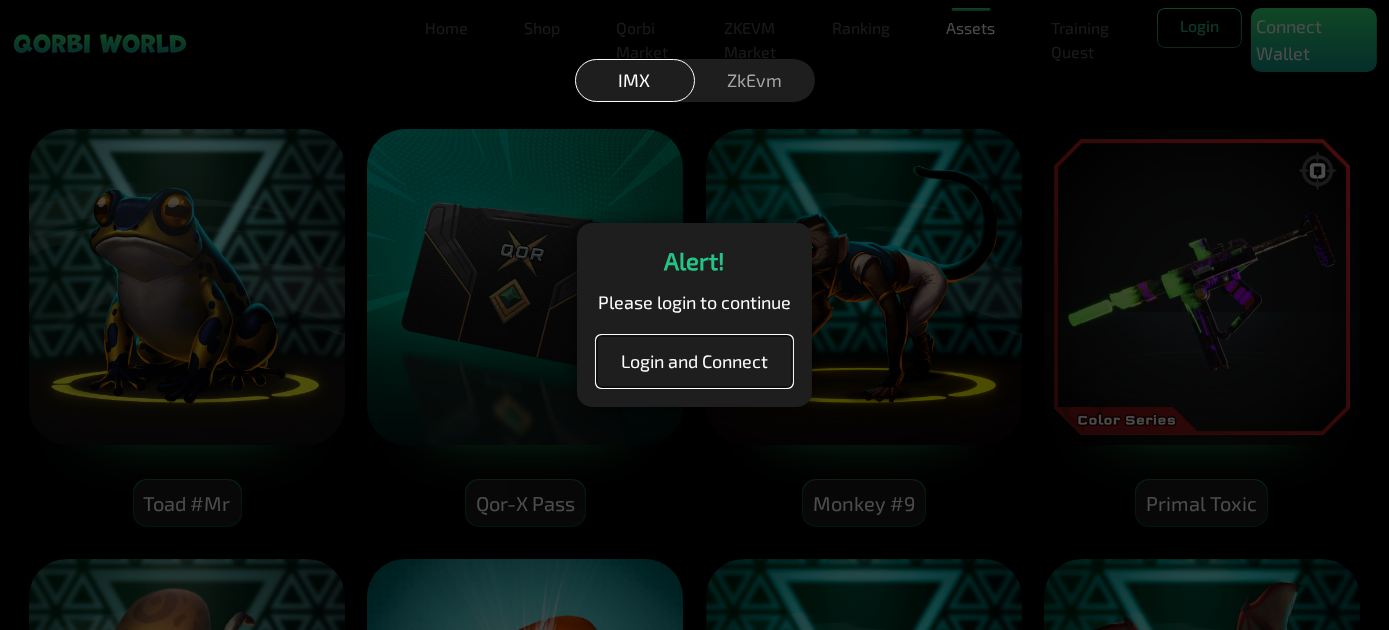 click on "Login and Connect" at bounding box center (694, 361) 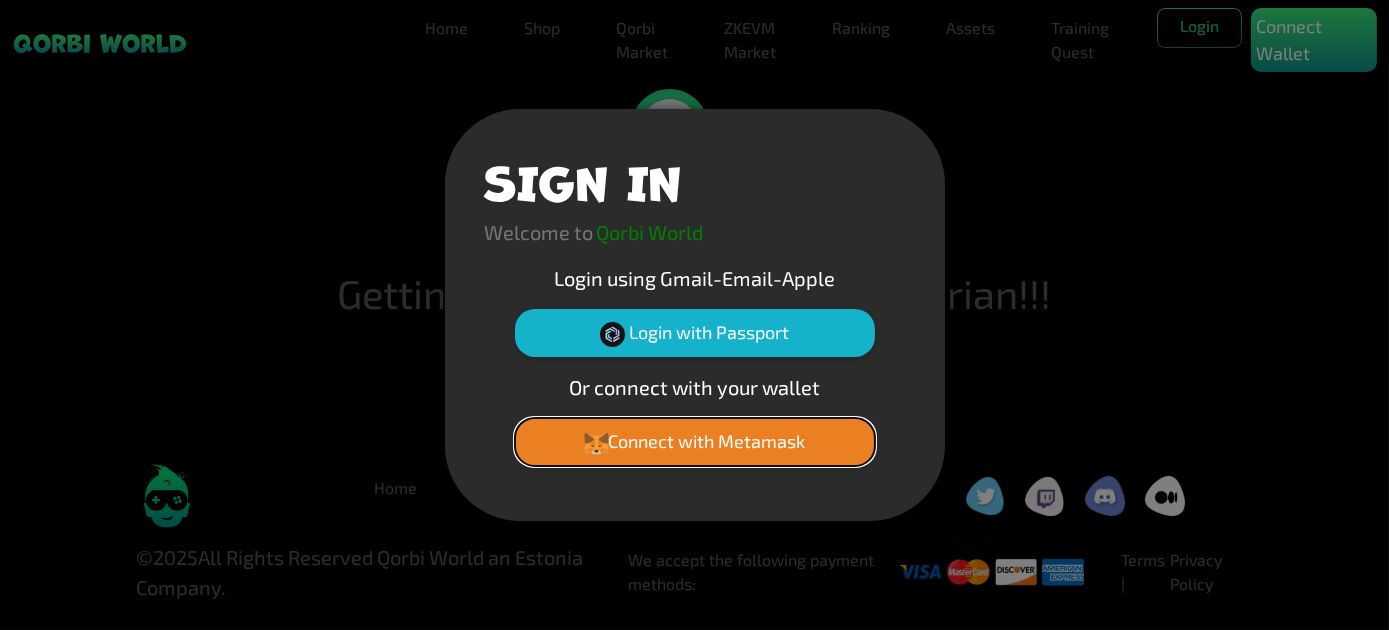 click on "Connect with Metamask" at bounding box center (695, 442) 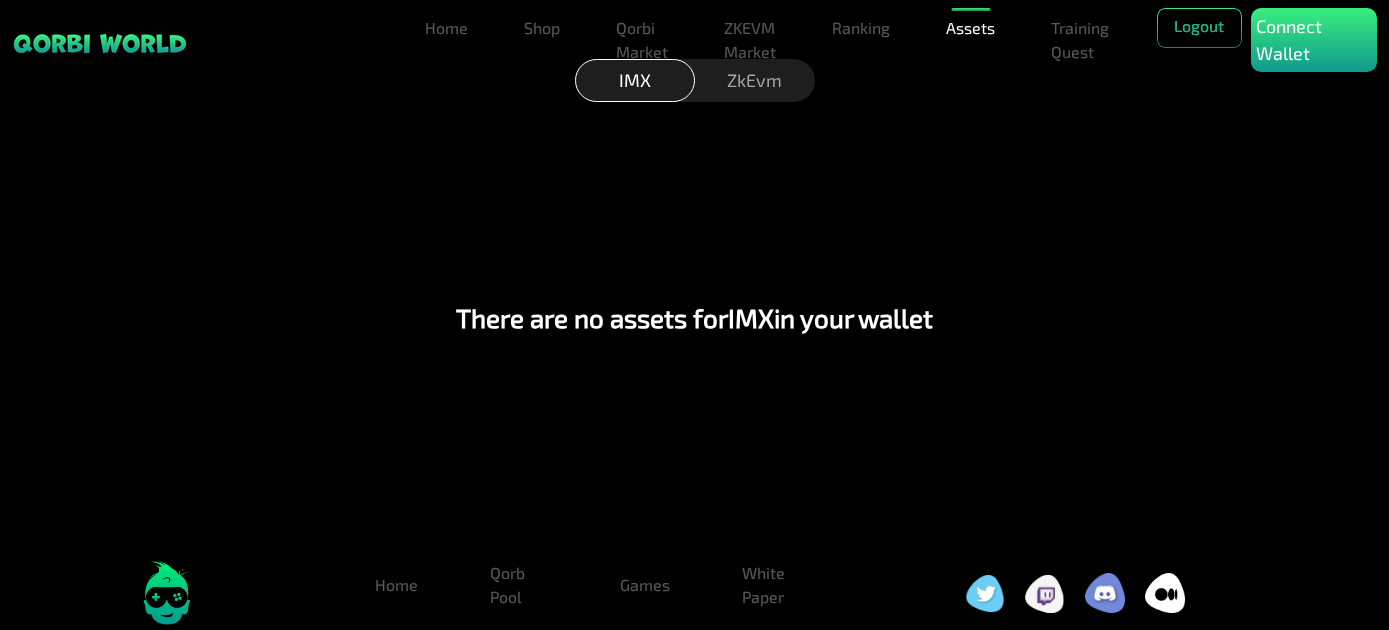 scroll, scrollTop: 0, scrollLeft: 0, axis: both 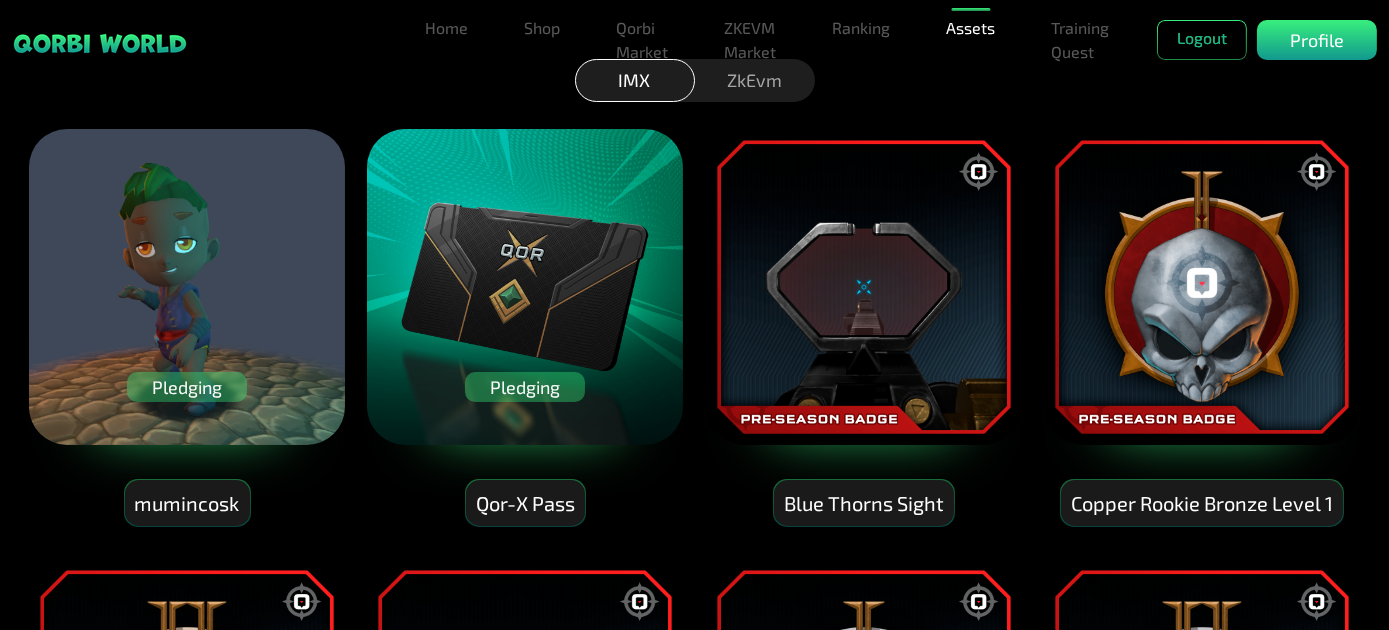 click on "Pledging" at bounding box center (187, 387) 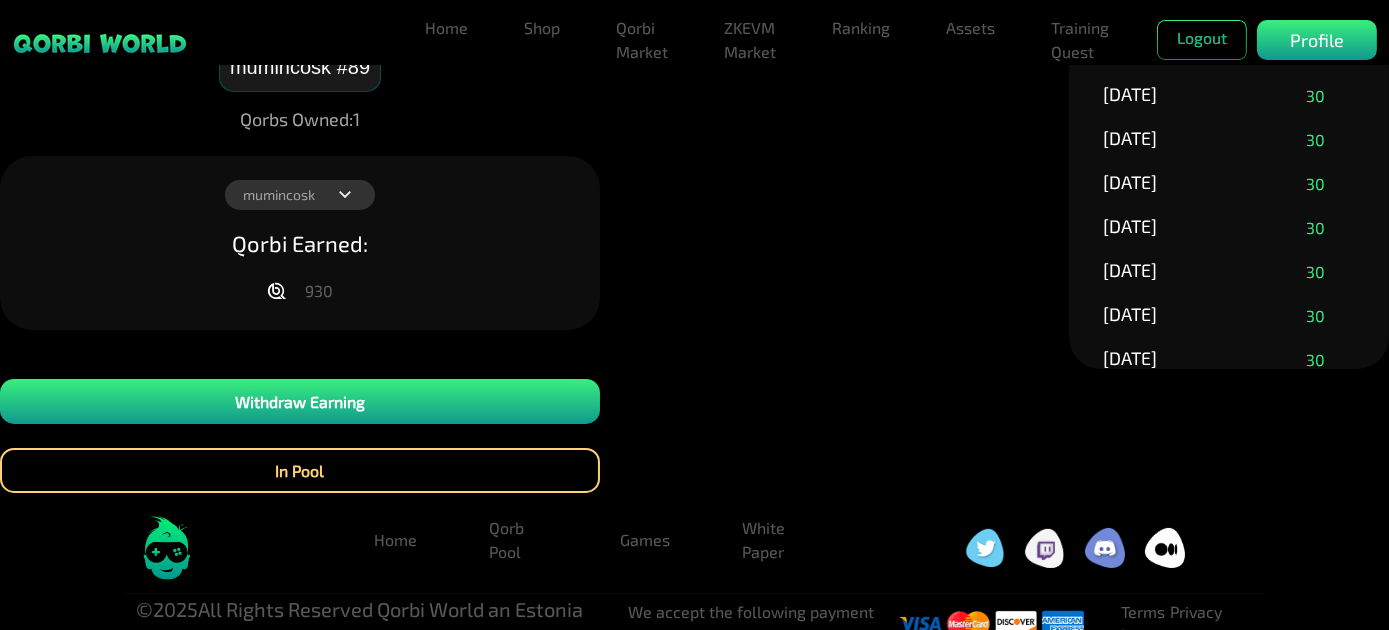scroll, scrollTop: 424, scrollLeft: 0, axis: vertical 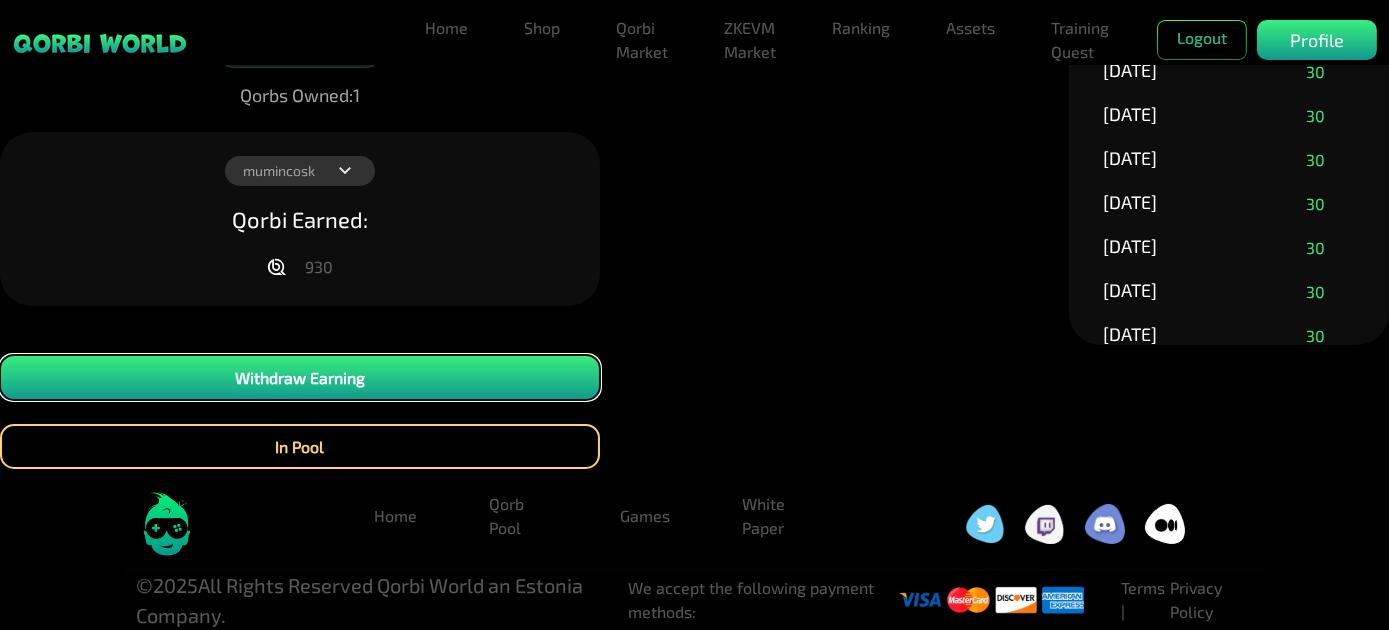 click on "Withdraw Earning" at bounding box center [300, 377] 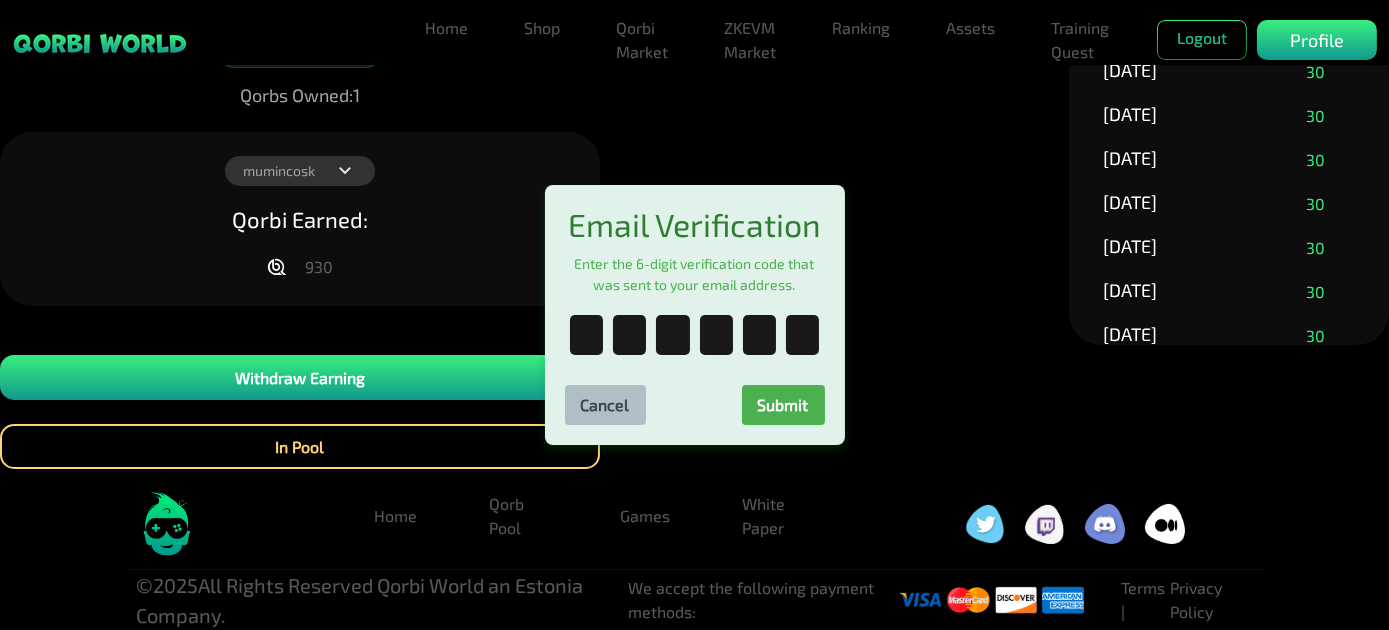 click on "Email Verification Enter the 6-digit verification code that was sent to your email address. Cancel Submit" at bounding box center [694, 315] 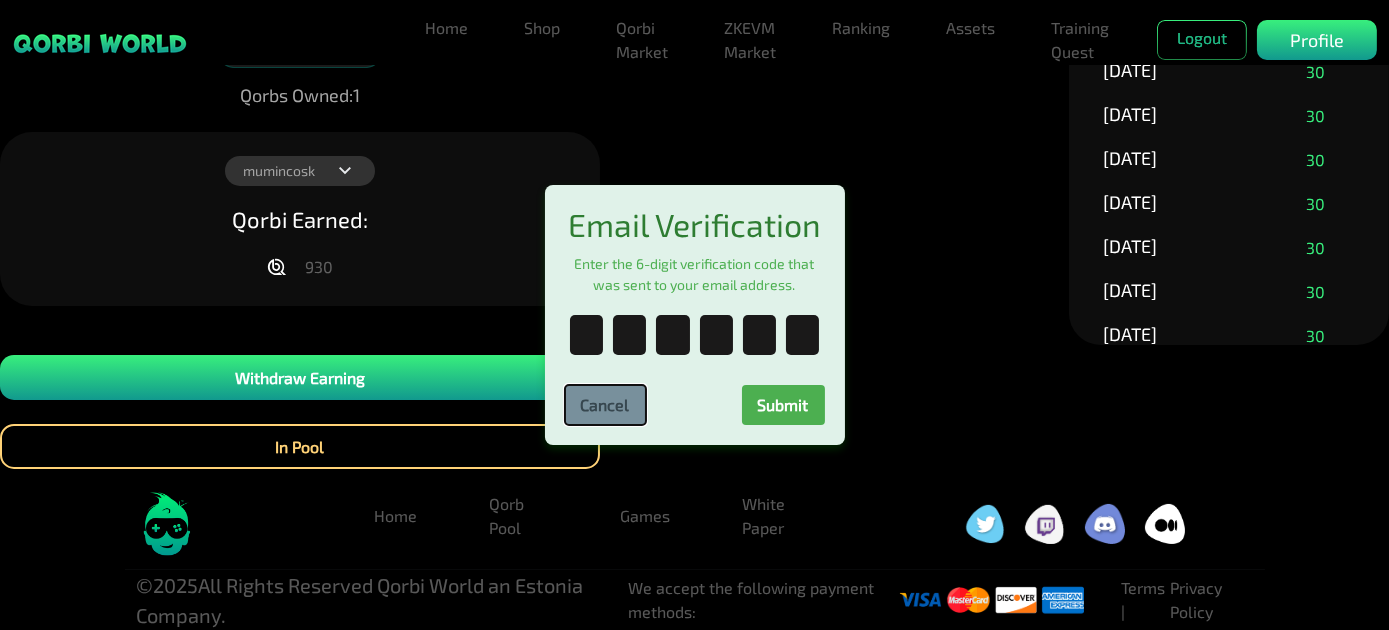 click on "Cancel" at bounding box center [605, 405] 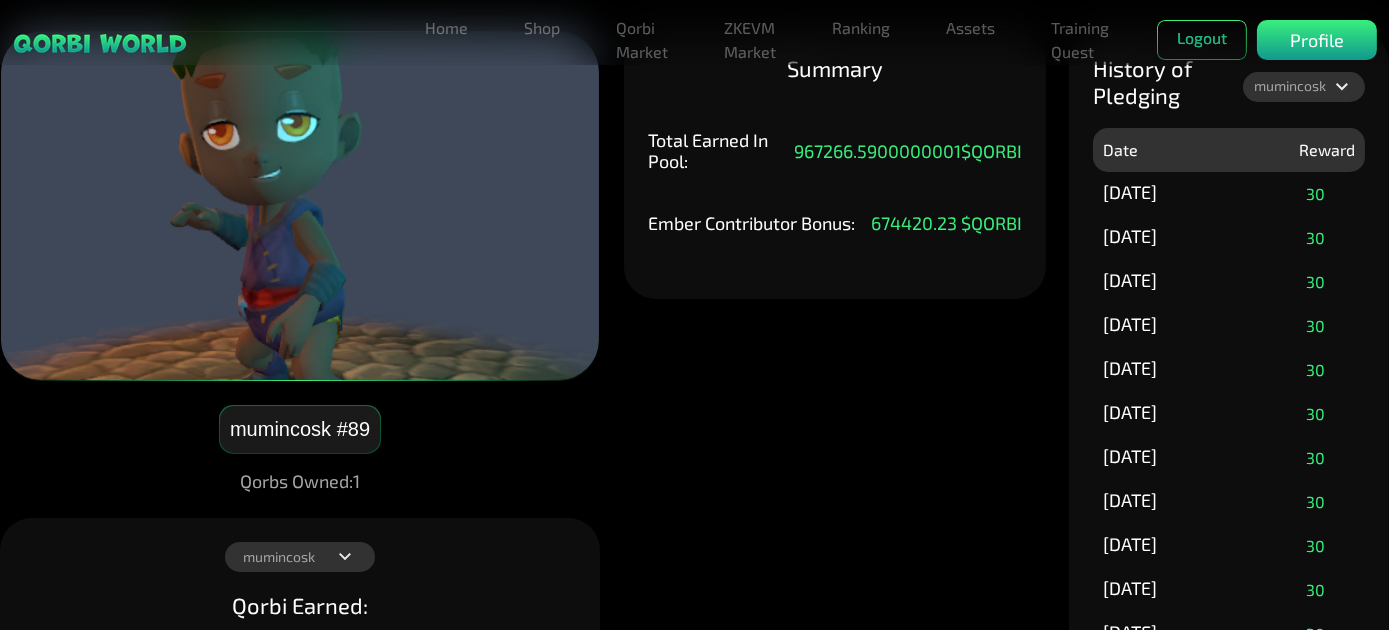 scroll, scrollTop: 0, scrollLeft: 0, axis: both 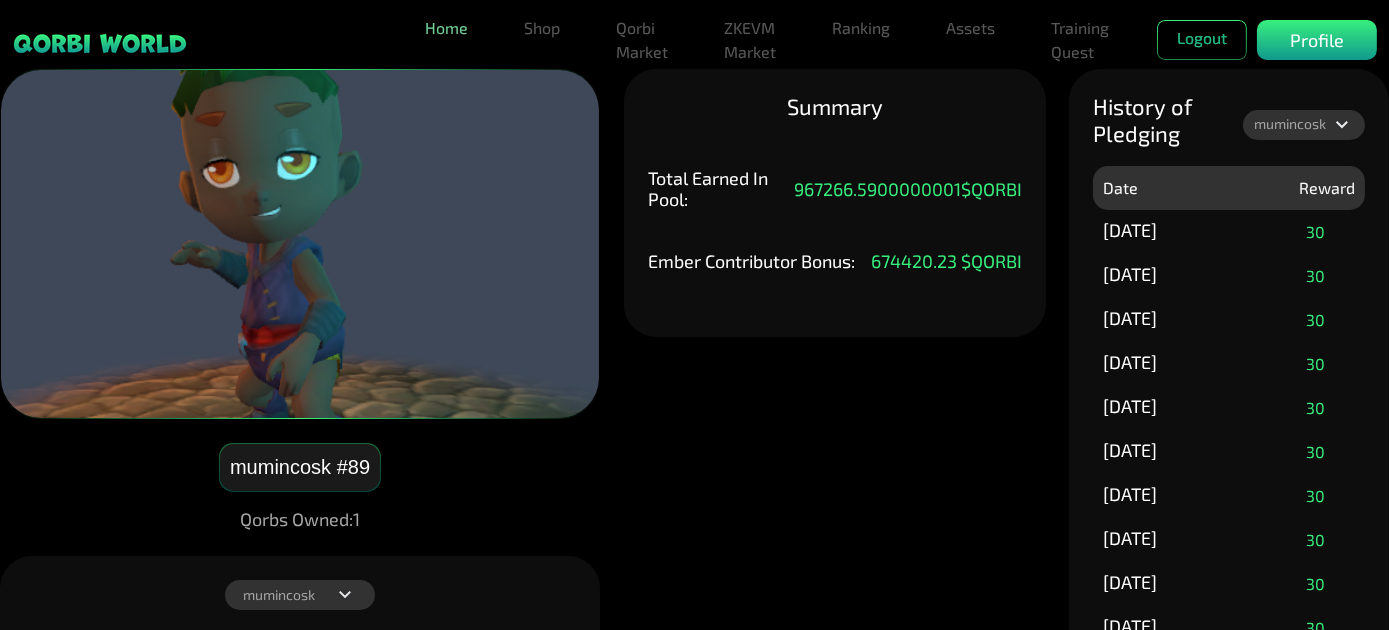 click on "Home" at bounding box center [446, 28] 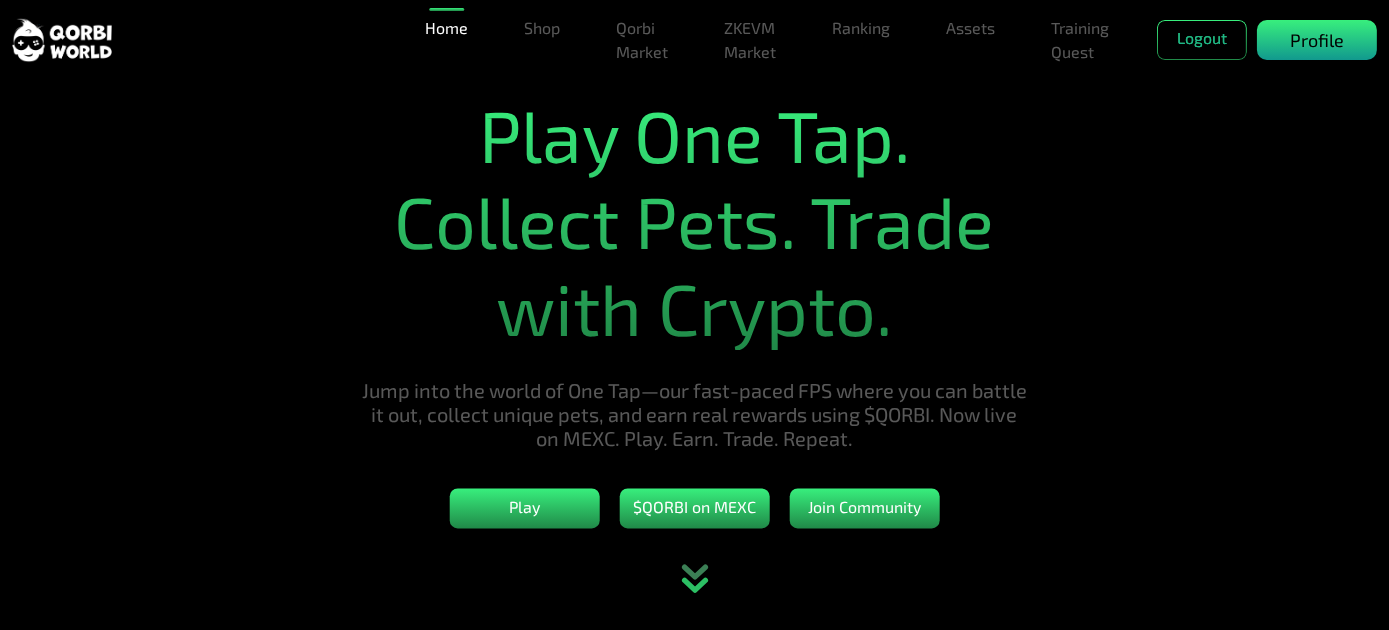 click on "Profile" at bounding box center (1317, 40) 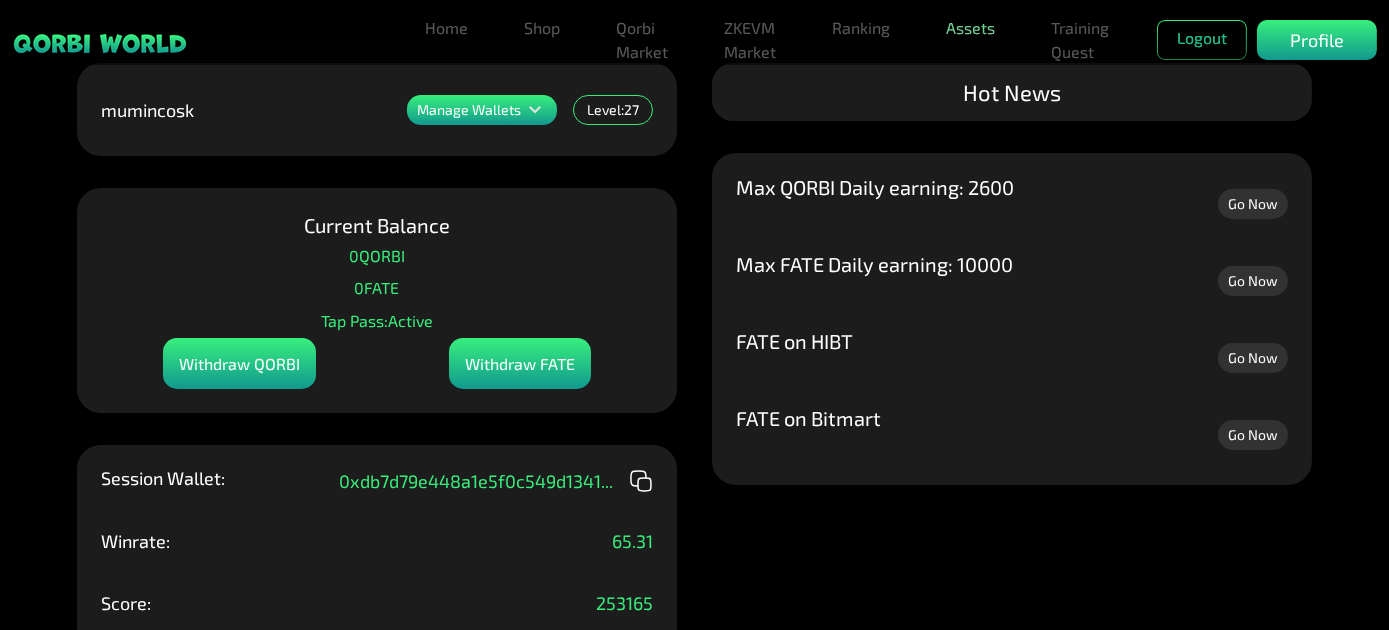 click on "Assets" at bounding box center (970, 28) 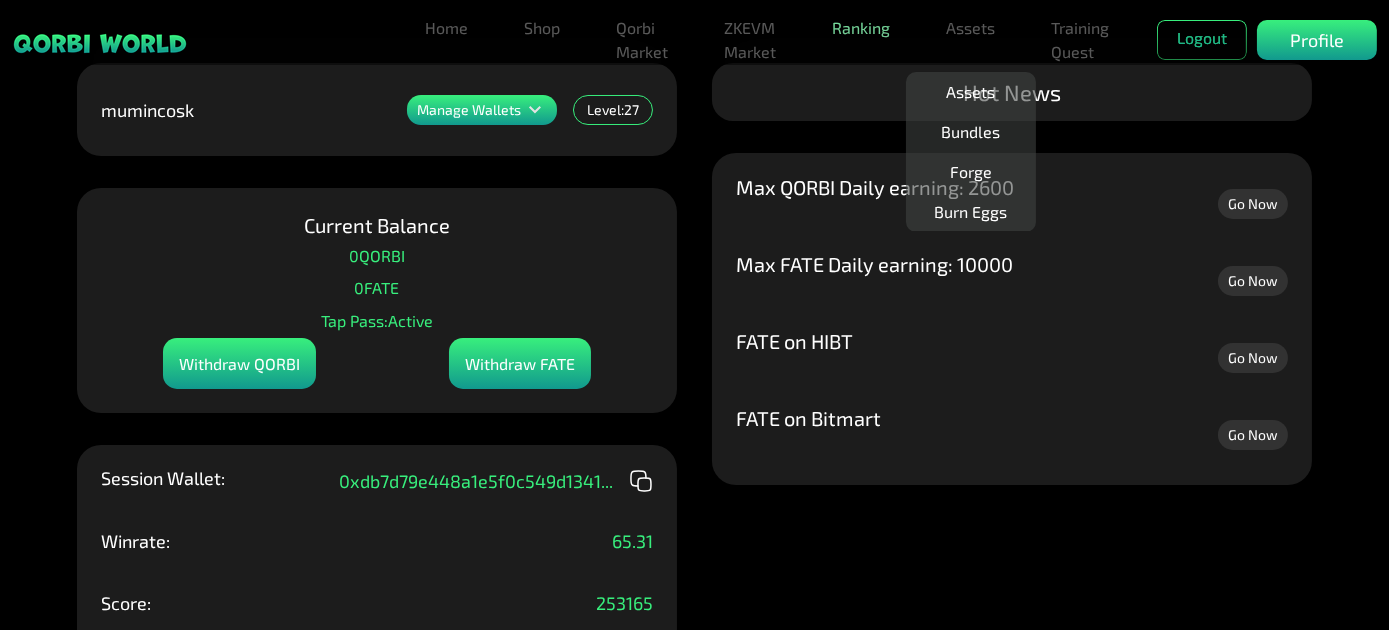 click on "Ranking" at bounding box center (861, 28) 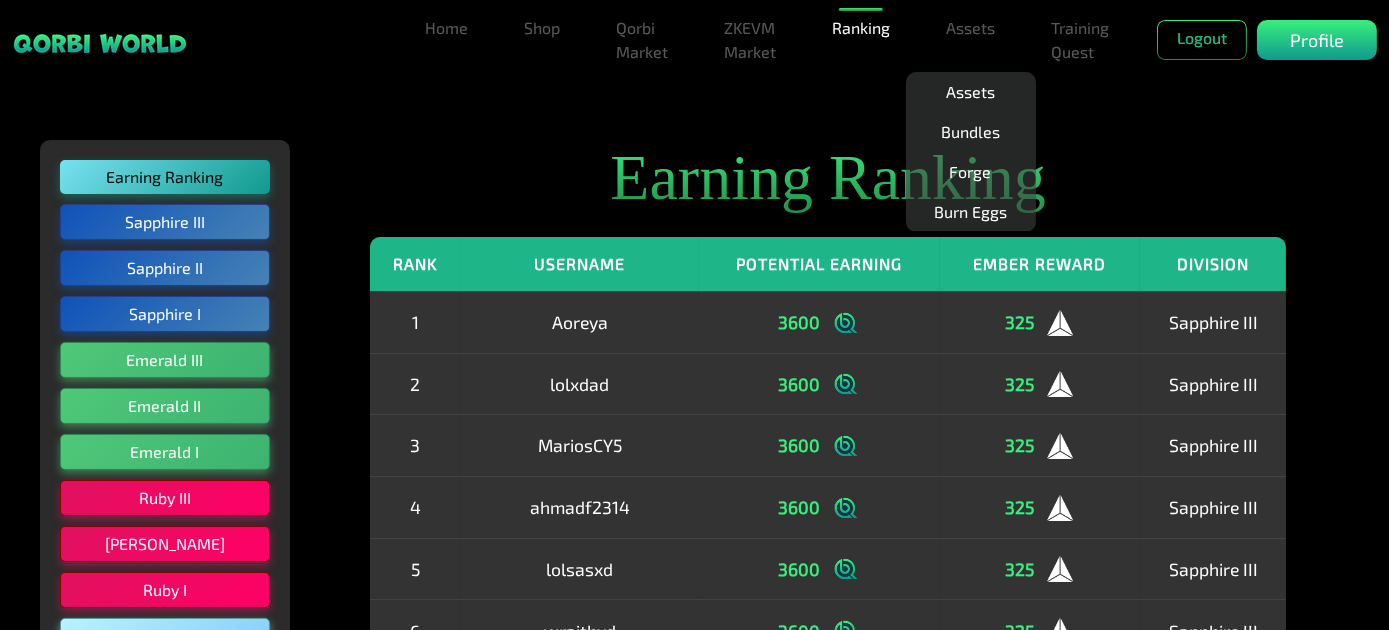 click on "Earning Ranking" at bounding box center (828, 178) 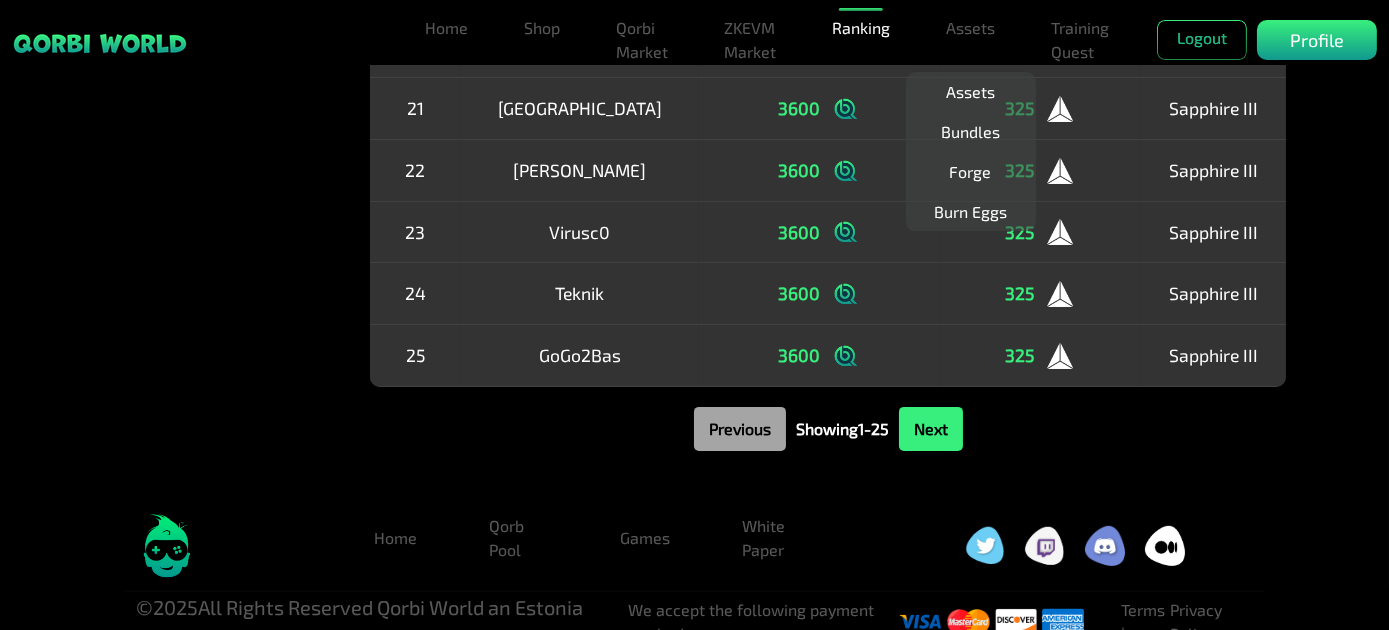 scroll, scrollTop: 1453, scrollLeft: 0, axis: vertical 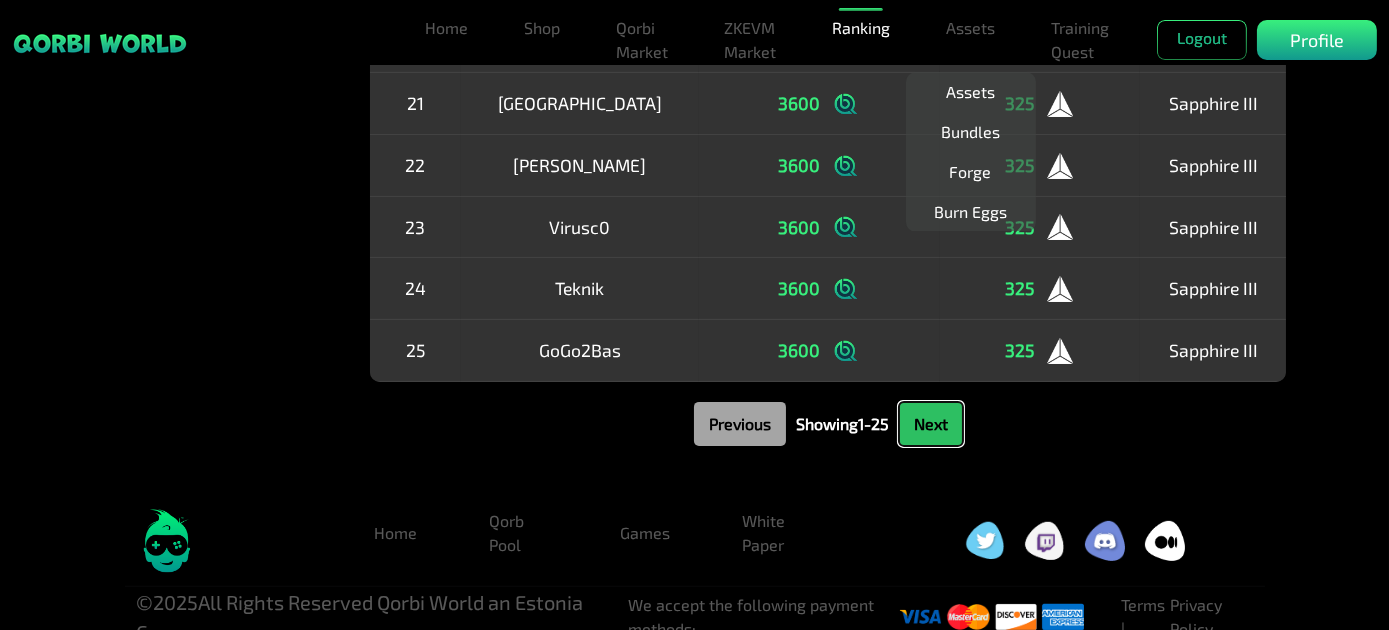 click on "Next" at bounding box center (931, 424) 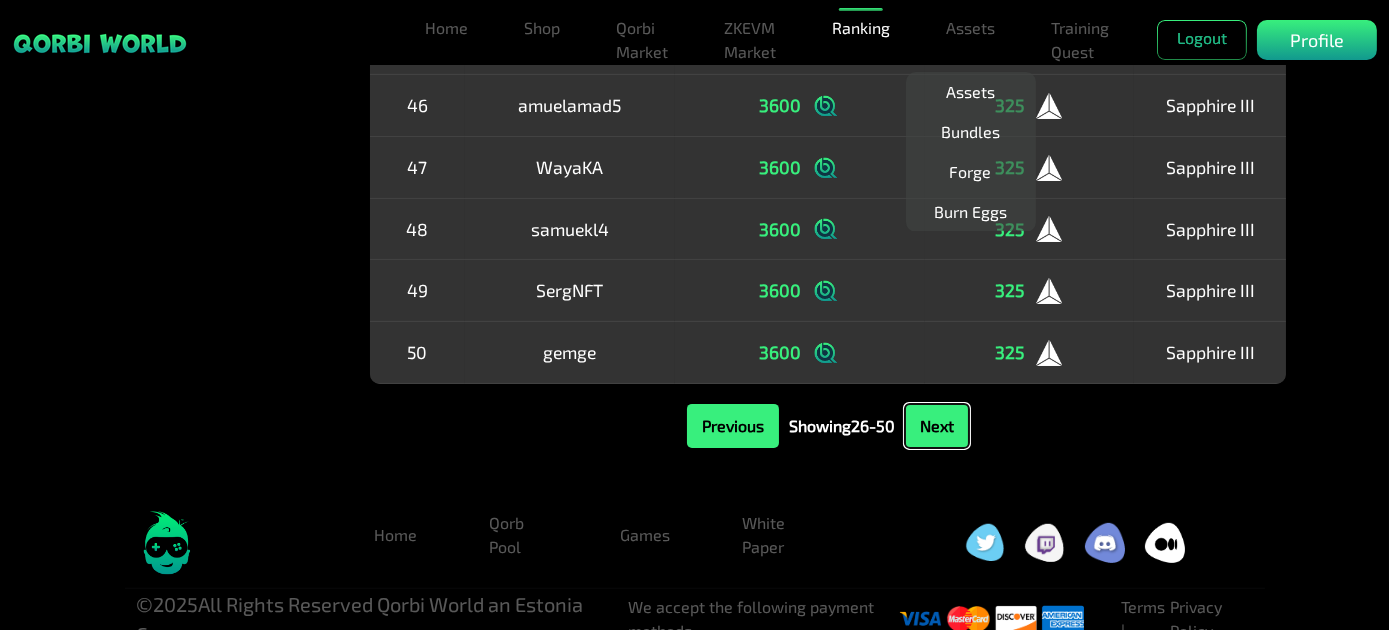 scroll, scrollTop: 1453, scrollLeft: 0, axis: vertical 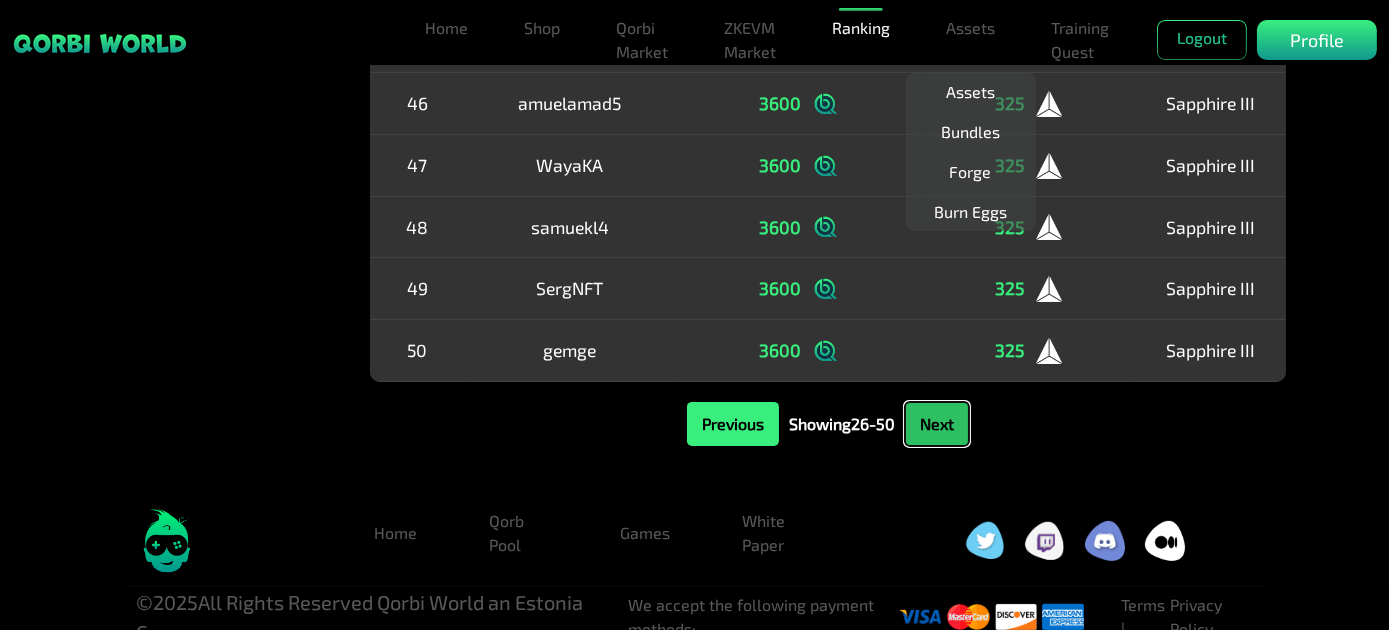 click on "Next" at bounding box center [937, 424] 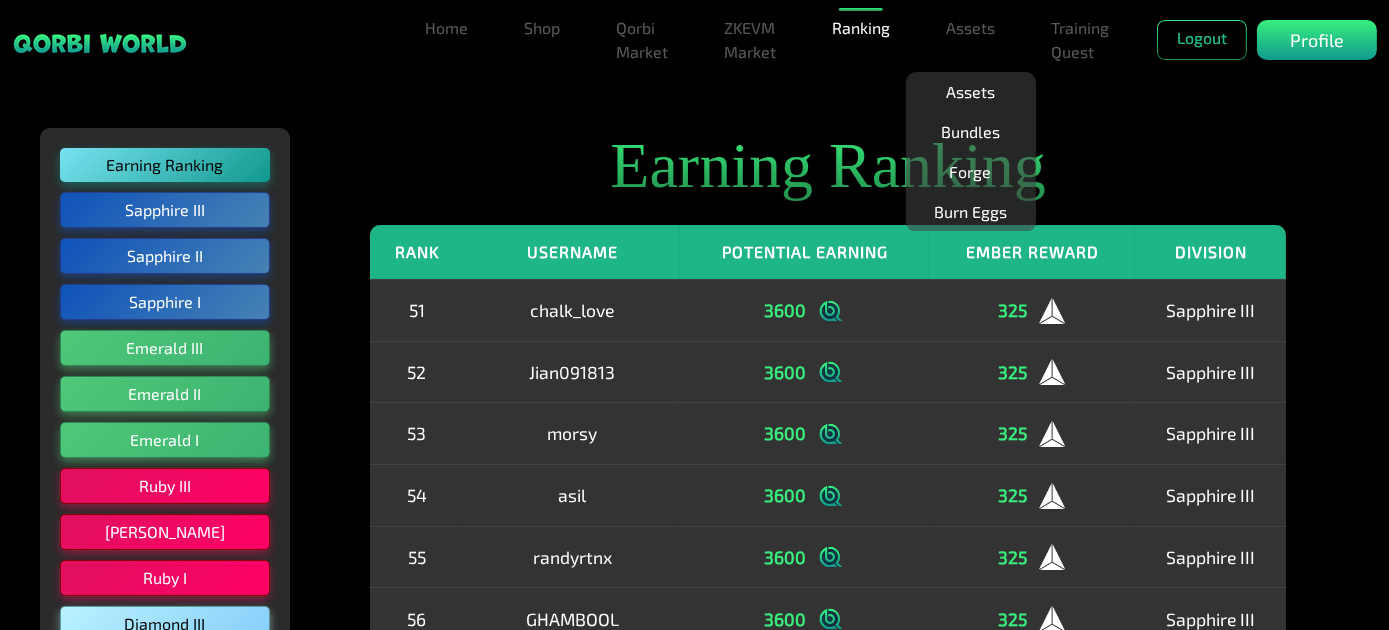 scroll, scrollTop: 0, scrollLeft: 0, axis: both 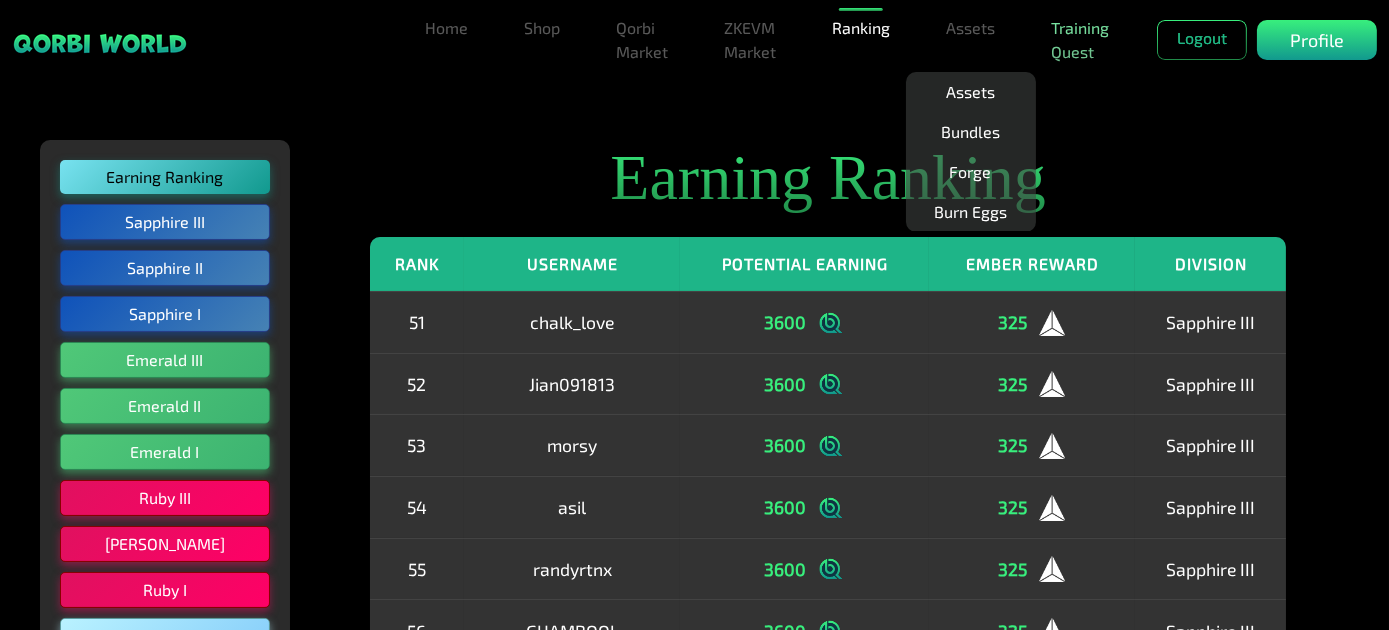 click on "Training Quest" at bounding box center (1080, 40) 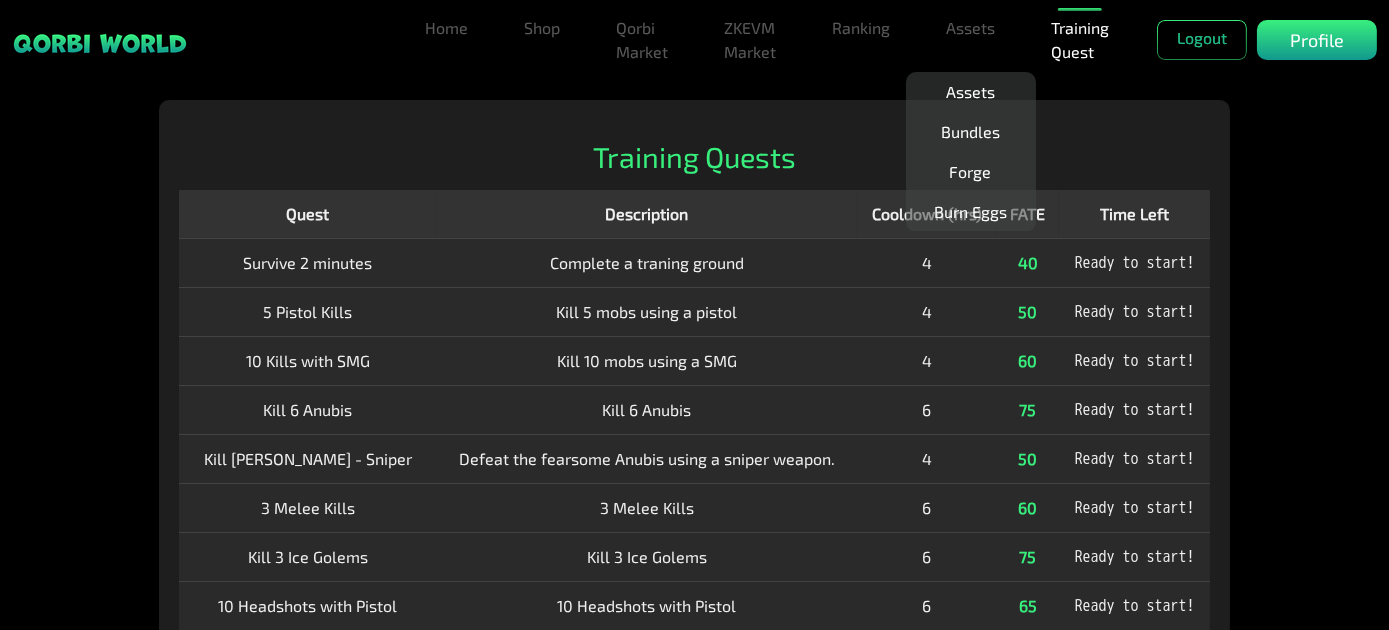 click on "Training Quests Quest Description Cooldown (hrs) FATE Time Left Survive 2 minutes Complete a traning ground 4 40 Ready to start! 5 Pistol Kills Kill 5 mobs using a pistol 4 50 Ready to start! 10 Kills with SMG Kill 10 mobs using a SMG 4 60 Ready to start! Kill 6 Anubis Kill 6 Anubis 6 75 Ready to start! Kill [PERSON_NAME] - Sniper Defeat the fearsome Anubis using a sniper weapon. 4 50 Ready to start! 3 Melee Kills 3 Melee Kills 6 60 Ready to start! Kill 3 Ice Golems Kill 3 Ice Golems 6 75 Ready to start! 10 Headshots with Pistol 10 Headshots with Pistol 6 65 Ready to start! Eliminate 20 Bots Eliminate 20 Bots 24 200 Ready to start! 30 Headshots in 1 Training Run 30 Headshots in 1 Training Run 24 250 Ready to start!" at bounding box center [694, 444] 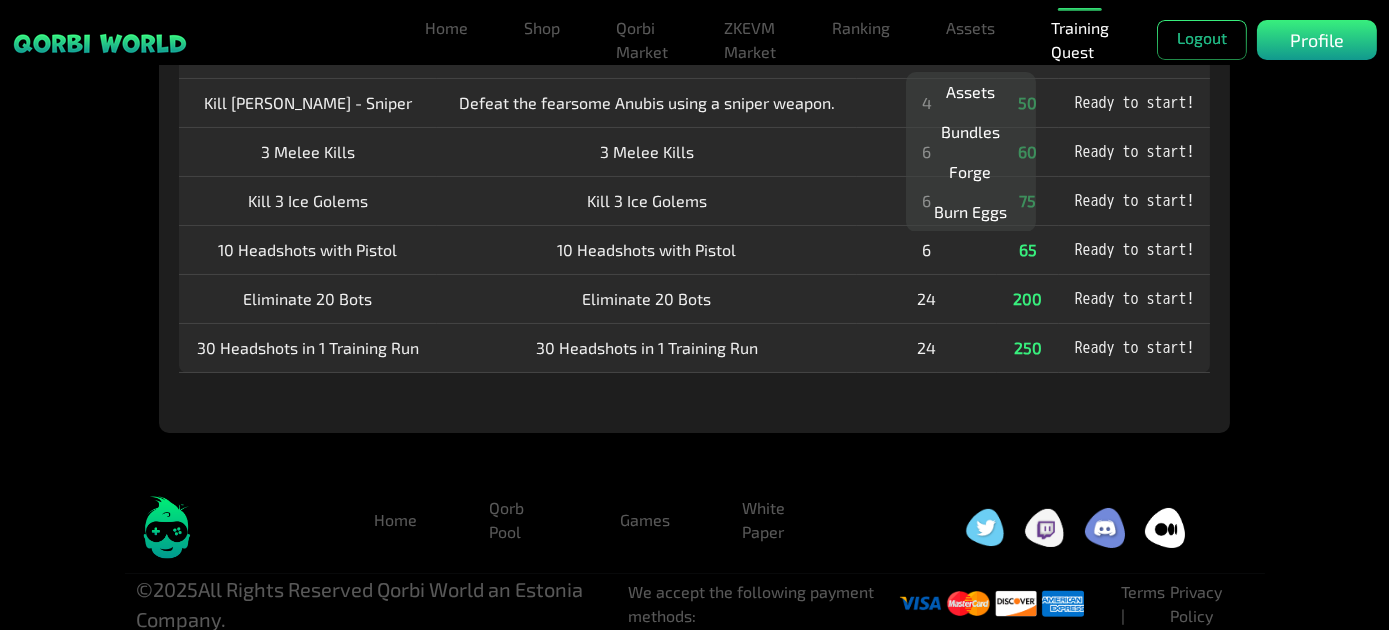 scroll, scrollTop: 0, scrollLeft: 0, axis: both 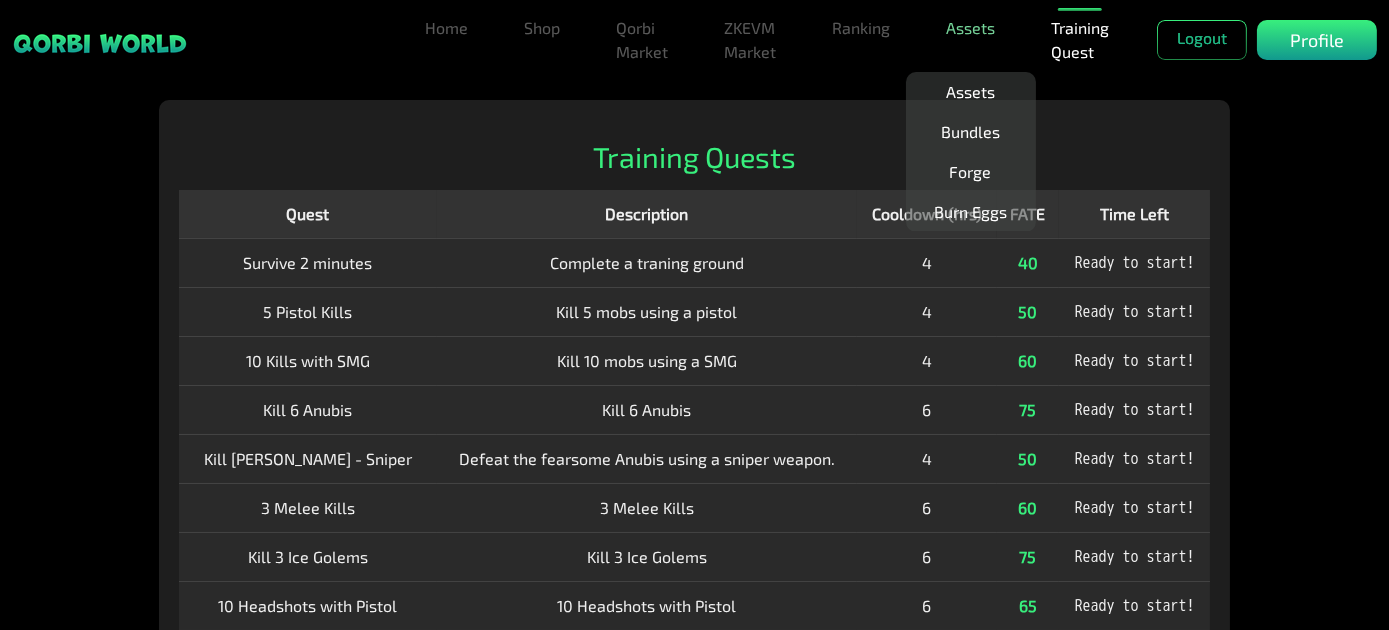 click on "Assets" at bounding box center [970, 28] 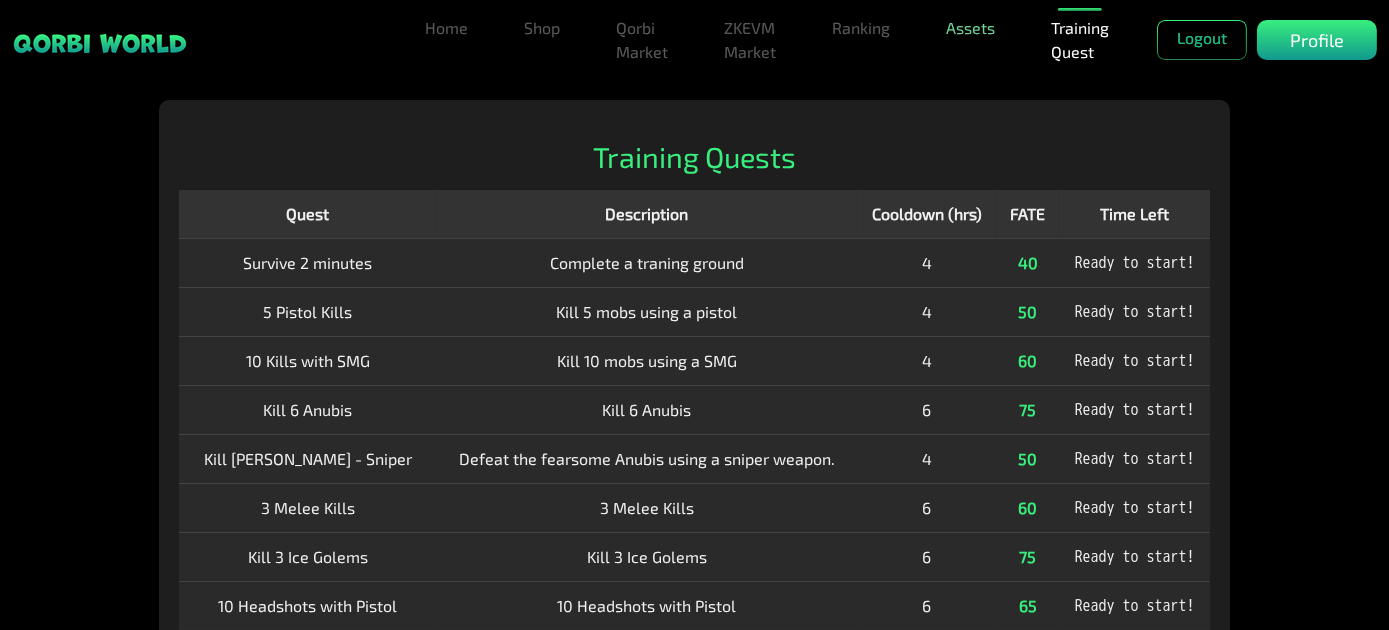 click on "Assets" at bounding box center [970, 28] 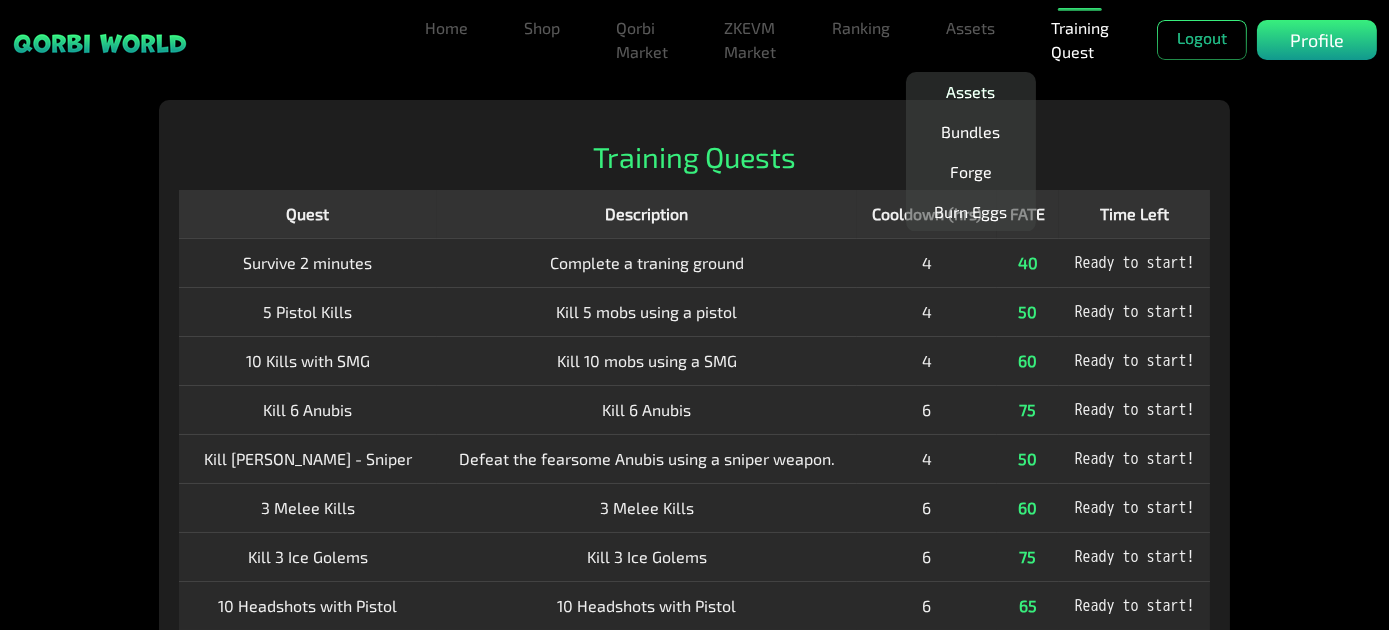 click on "Assets" at bounding box center [970, 92] 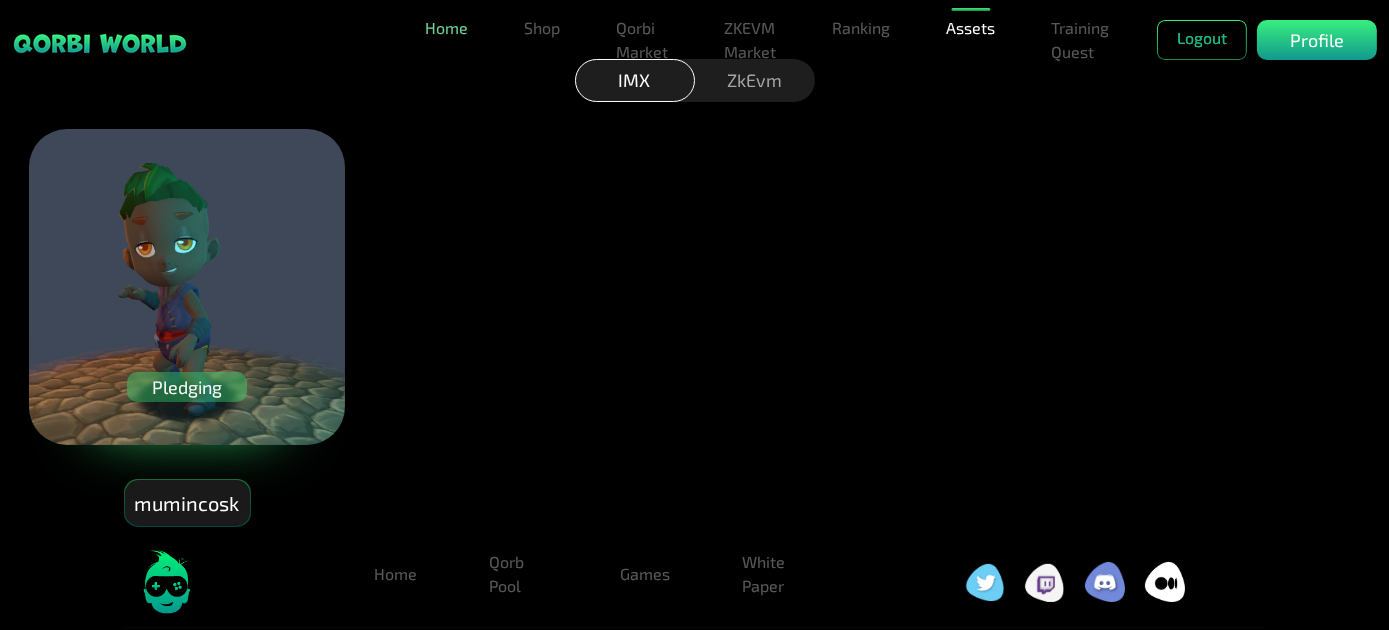 click on "Home" at bounding box center (446, 28) 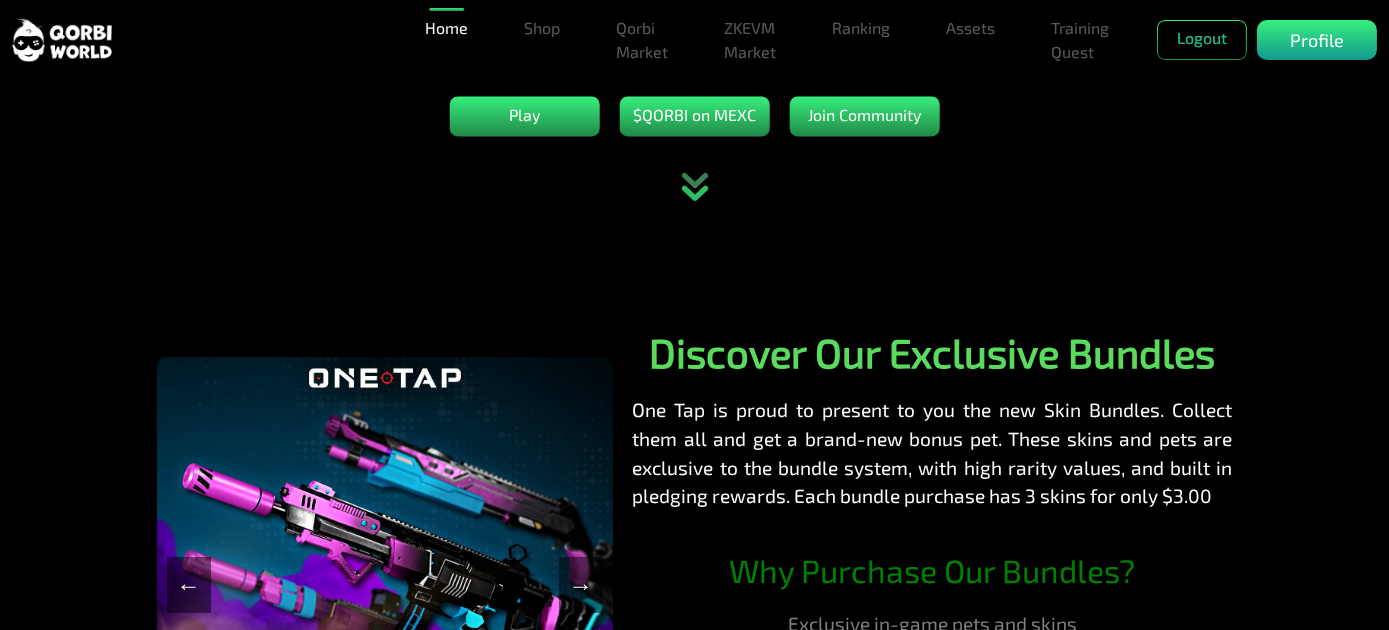 scroll, scrollTop: 181, scrollLeft: 0, axis: vertical 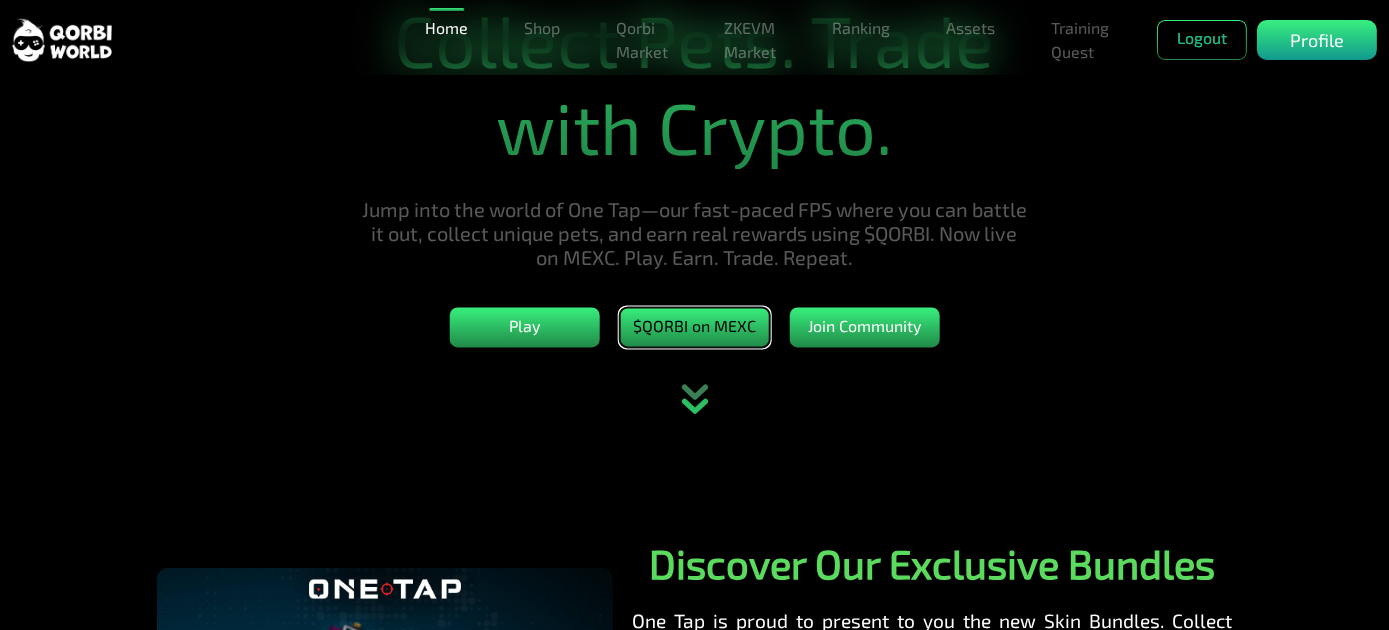 click on "$QORBI on MEXC" at bounding box center (695, 328) 